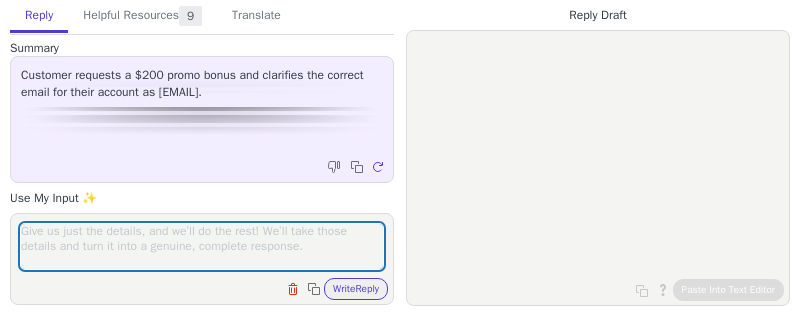 scroll, scrollTop: 0, scrollLeft: 0, axis: both 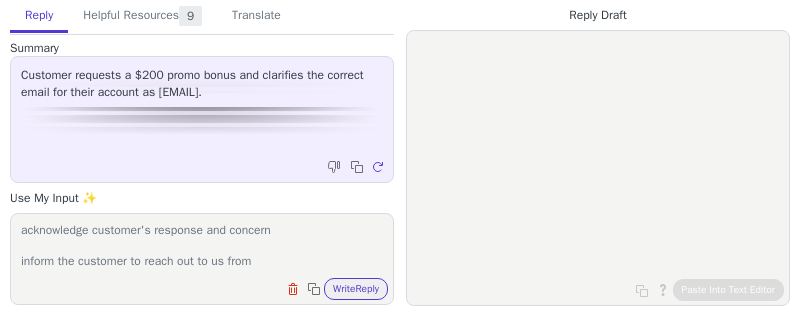 click on "acknowledge customer's response and concern
inform the customer to reach out to us from" at bounding box center [202, 246] 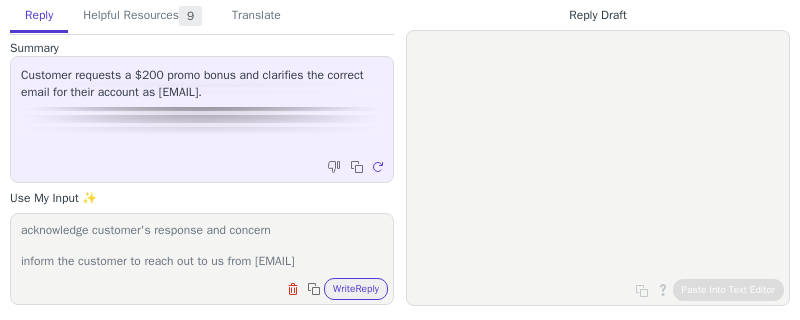 scroll, scrollTop: 16, scrollLeft: 0, axis: vertical 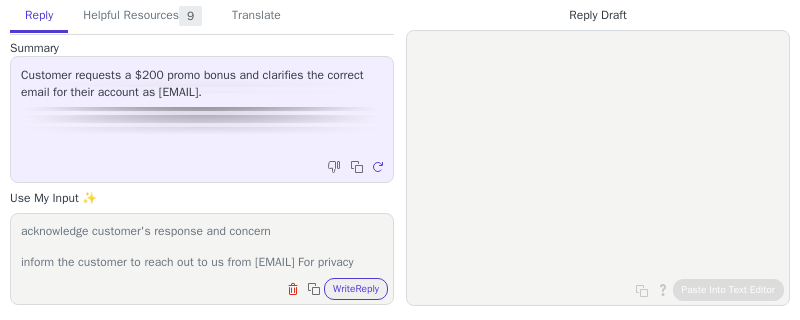 drag, startPoint x: 166, startPoint y: 249, endPoint x: 207, endPoint y: 248, distance: 41.01219 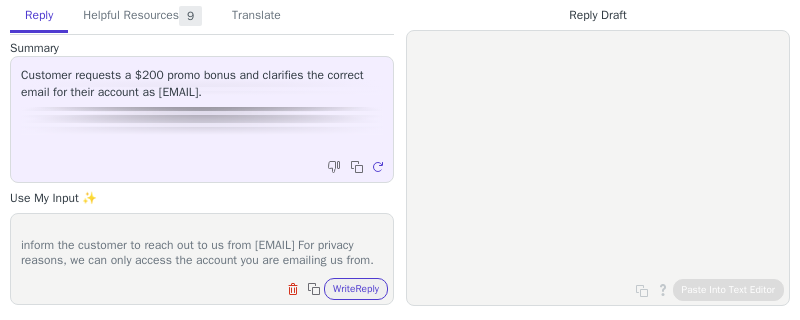 scroll, scrollTop: 24, scrollLeft: 0, axis: vertical 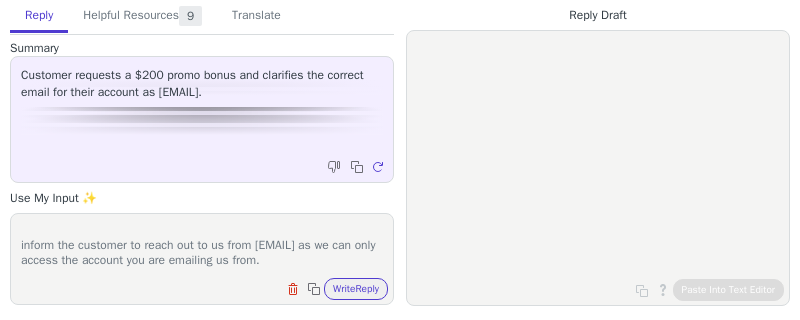 click on "acknowledge customer's response and concern
inform the customer to reach out to us from hrivera0999@gmail.com as we can only access the account you are emailing us from." at bounding box center (202, 246) 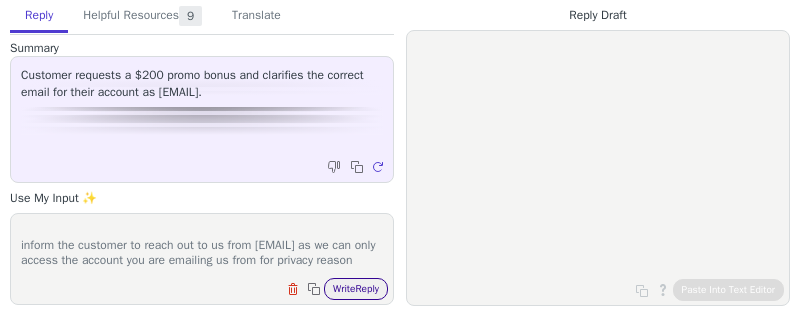 type on "acknowledge customer's response and concern
inform the customer to reach out to us from hrivera0999@gmail.com as we can only access the account you are emailing us from for privacy reason" 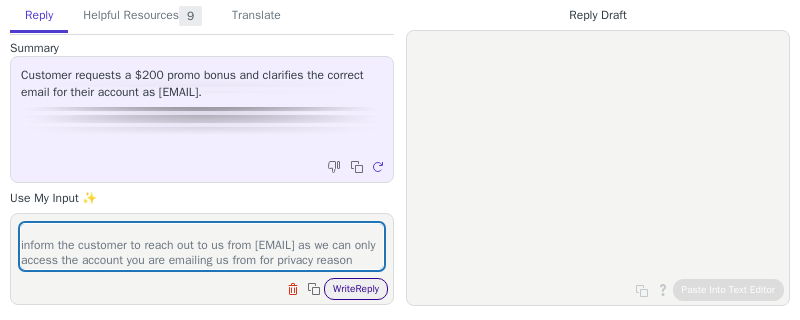 click on "Write  Reply" at bounding box center (356, 289) 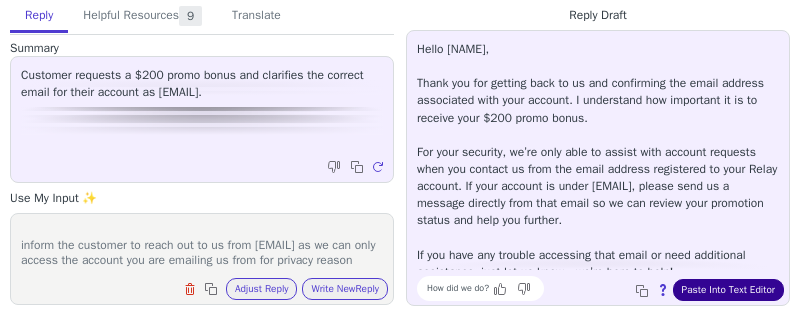 click on "Paste Into Text Editor" at bounding box center [728, 290] 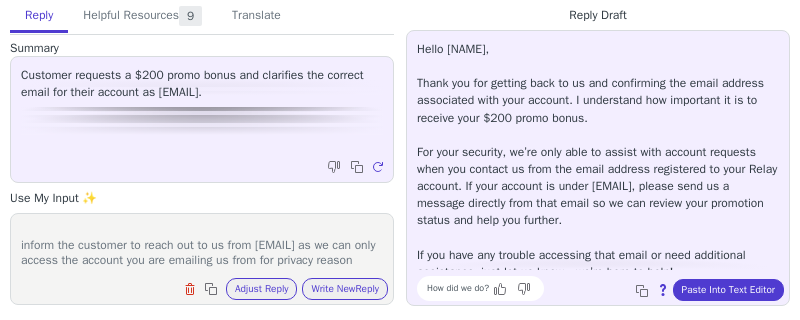 click on "Customer requests a $200 promo bonus and clarifies the correct email for their account as hrivera0999@gmail.com." at bounding box center [202, 84] 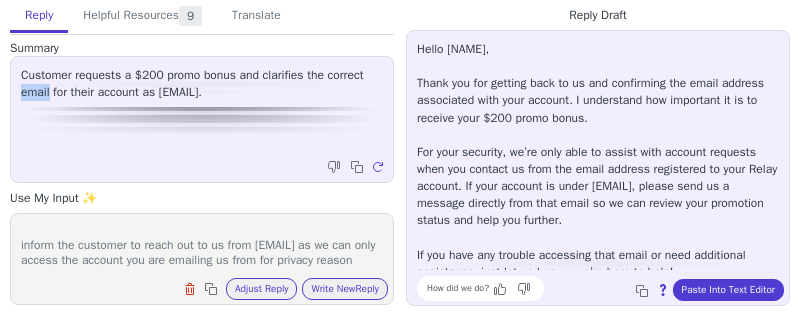 click on "Customer requests a $200 promo bonus and clarifies the correct email for their account as hrivera0999@gmail.com." at bounding box center (202, 84) 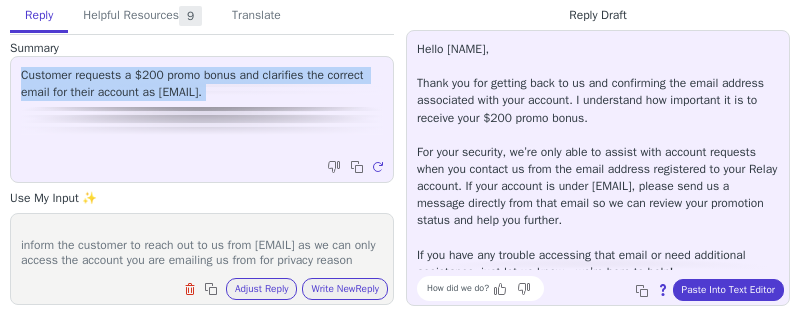 click on "Customer requests a $200 promo bonus and clarifies the correct email for their account as hrivera0999@gmail.com." at bounding box center [202, 84] 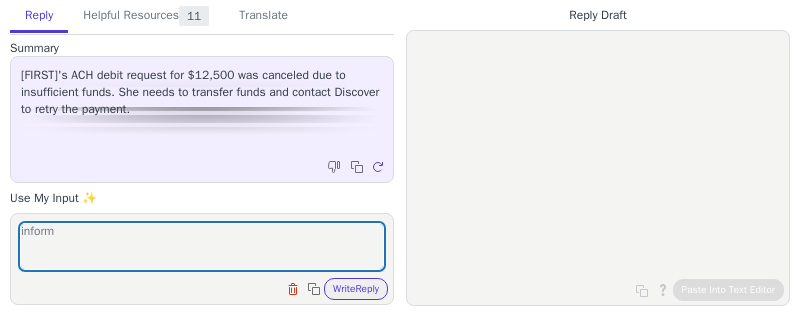 scroll, scrollTop: 0, scrollLeft: 0, axis: both 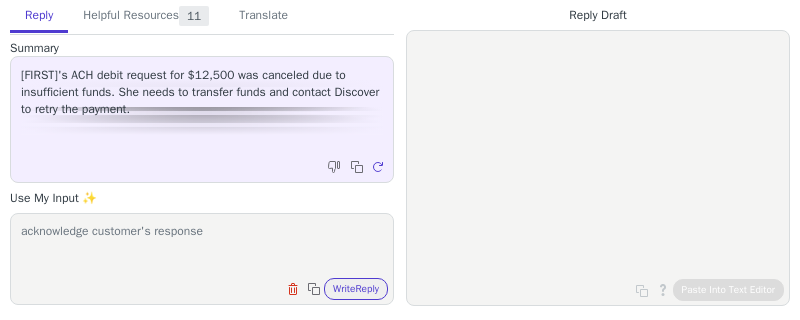 click on "acknowledge customer's response" at bounding box center (202, 246) 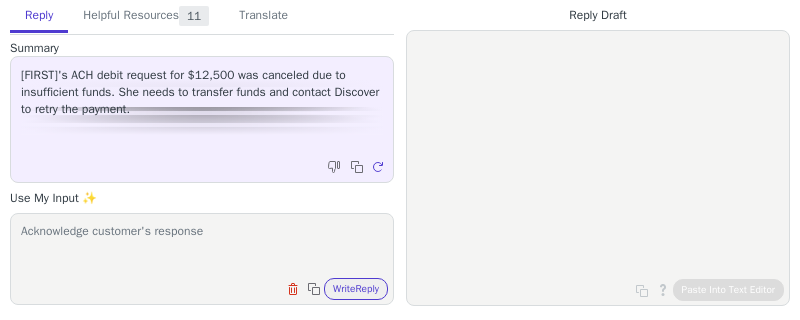 click on "Acknowledge customer's response" at bounding box center [202, 246] 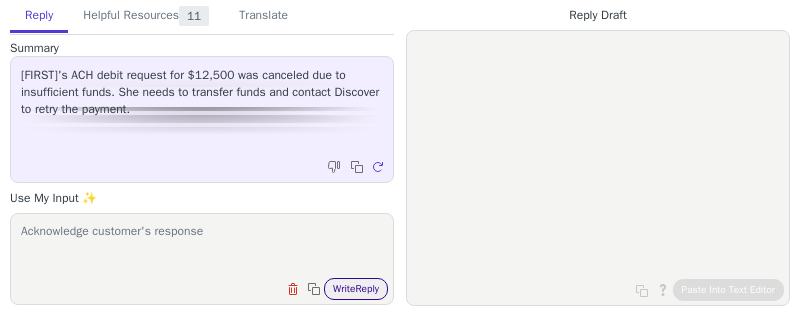 click on "Write  Reply" at bounding box center (356, 289) 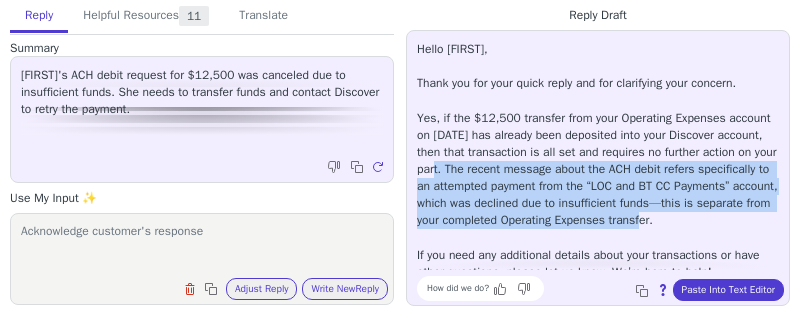 drag, startPoint x: 530, startPoint y: 167, endPoint x: 679, endPoint y: 235, distance: 163.78339 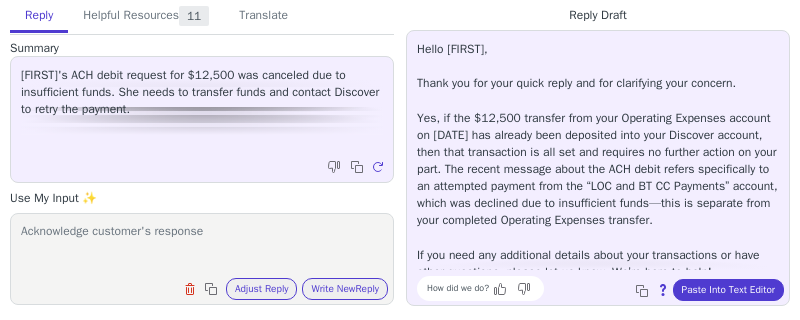 click on "Acknowledge customer's response" at bounding box center [202, 246] 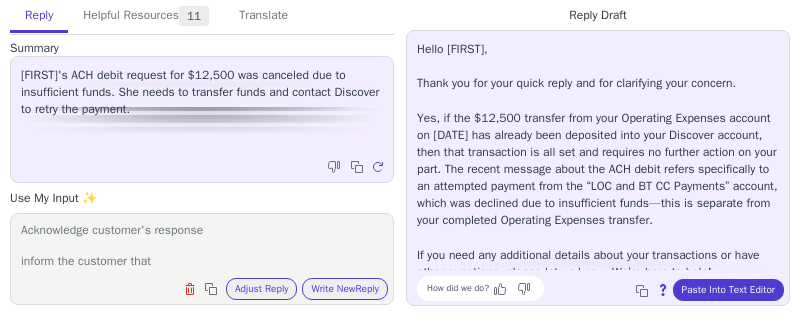 paste on "The recent message about the ACH debit refers specifically to an attempted payment from the “LOC and BT CC Payments” account, which was declined due to insufficient funds—this is separate from your completed Operating Expenses transfer." 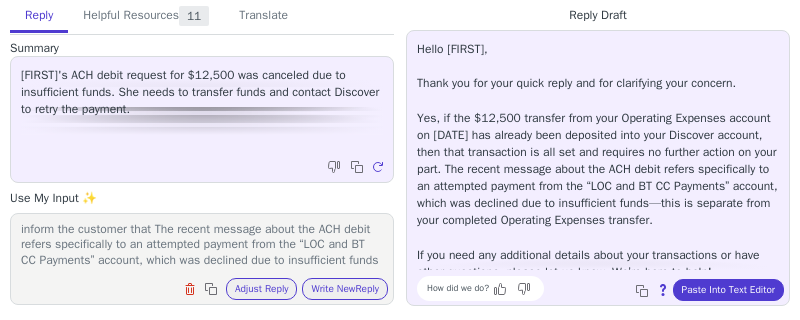 scroll, scrollTop: 34, scrollLeft: 0, axis: vertical 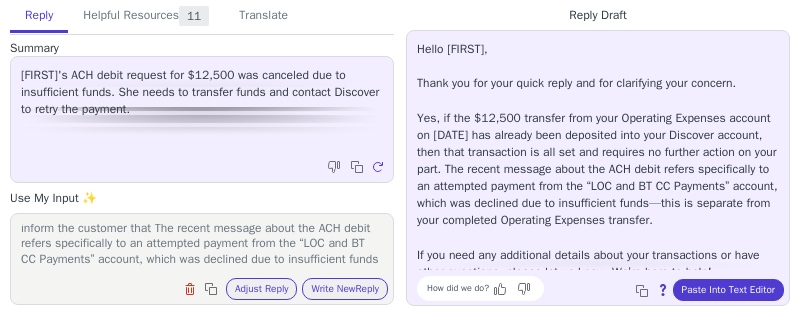click on "Acknowledge customer's response
inform the customer that The recent message about the ACH debit refers specifically to an attempted payment from the “LOC and BT CC Payments” account, which was declined due to insufficient funds—this is separate from your completed Operating Expenses transfer." at bounding box center [202, 246] 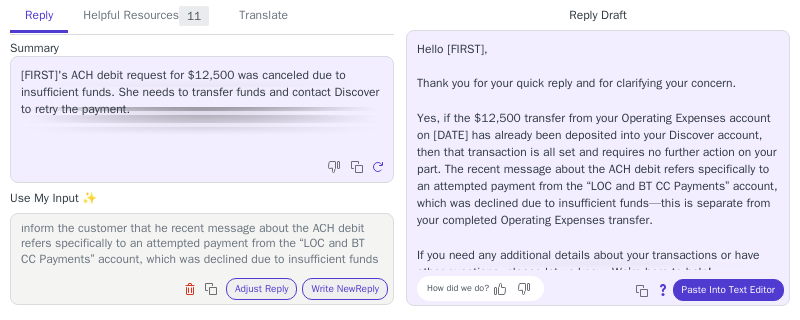 scroll, scrollTop: 30, scrollLeft: 0, axis: vertical 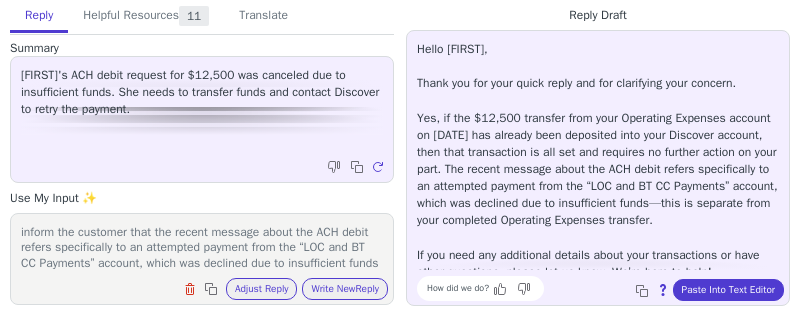 click on "Acknowledge customer's response
inform the customer that the recent message about the ACH debit refers specifically to an attempted payment from the “LOC and BT CC Payments” account, which was declined due to insufficient funds—this is separate from your completed Operating Expenses transfer." at bounding box center [202, 246] 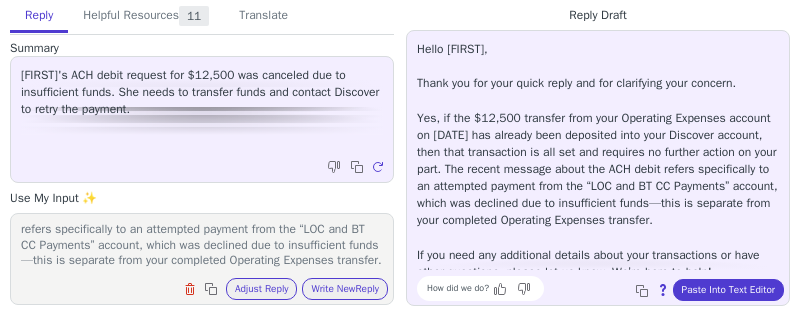 scroll, scrollTop: 62, scrollLeft: 0, axis: vertical 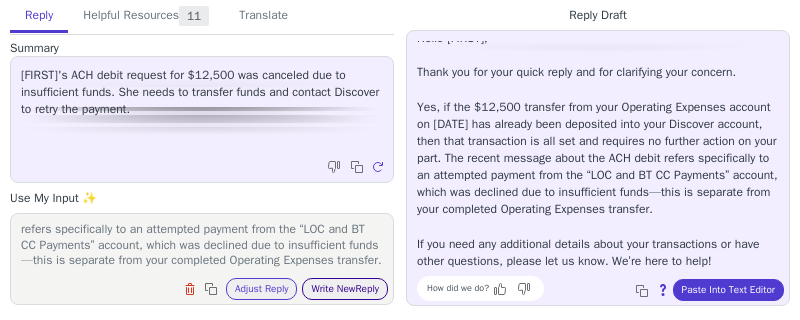 type on "Acknowledge customer's response
Inform the customer that the recent message about the ACH debit refers specifically to an attempted payment from the “LOC and BT CC Payments” account, which was declined due to insufficient funds—this is separate from your completed Operating Expenses transfer." 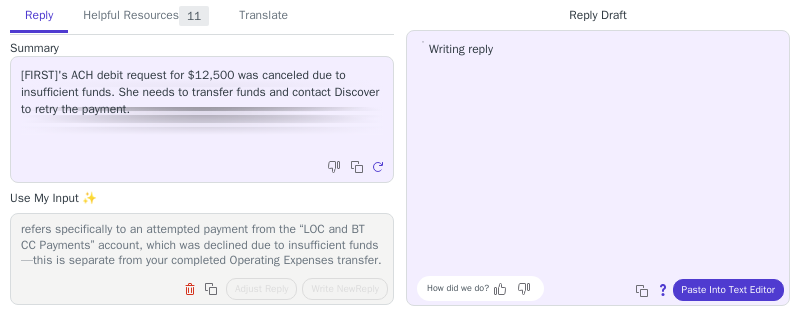 scroll, scrollTop: 0, scrollLeft: 0, axis: both 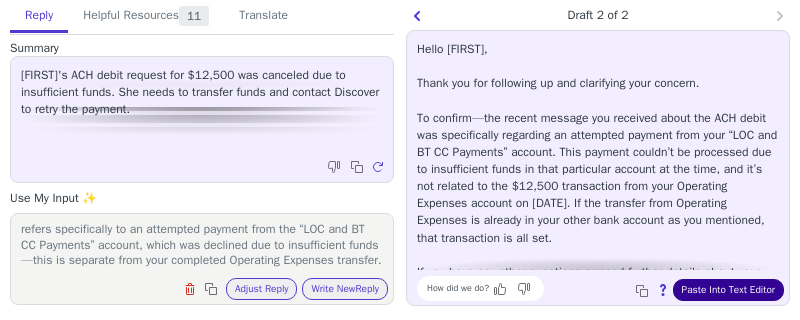 click on "Paste Into Text Editor" at bounding box center (728, 290) 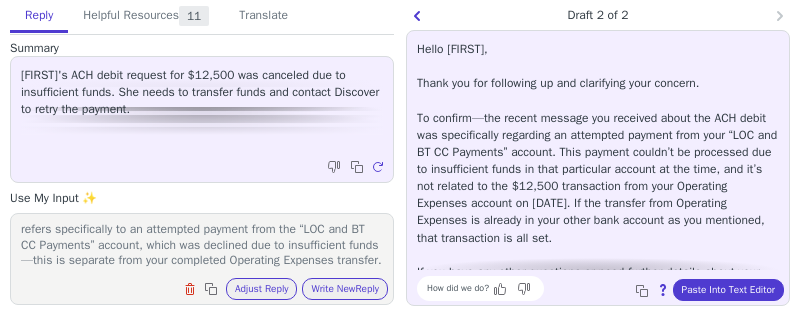 click on "Jessica's ACH debit request for $12,500 was canceled due to insufficient funds. She needs to transfer funds and contact Discover to retry the payment." at bounding box center [202, 92] 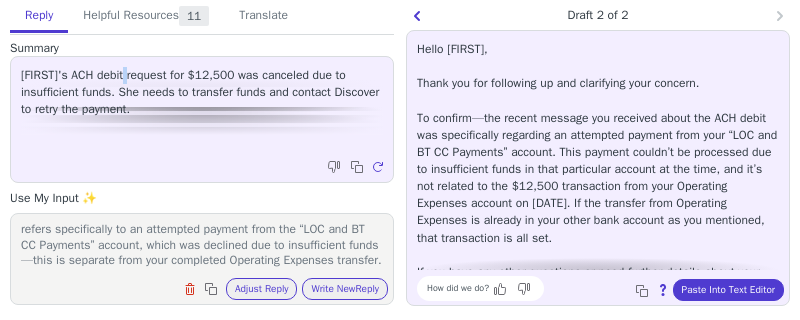 click on "Jessica's ACH debit request for $12,500 was canceled due to insufficient funds. She needs to transfer funds and contact Discover to retry the payment." at bounding box center [202, 92] 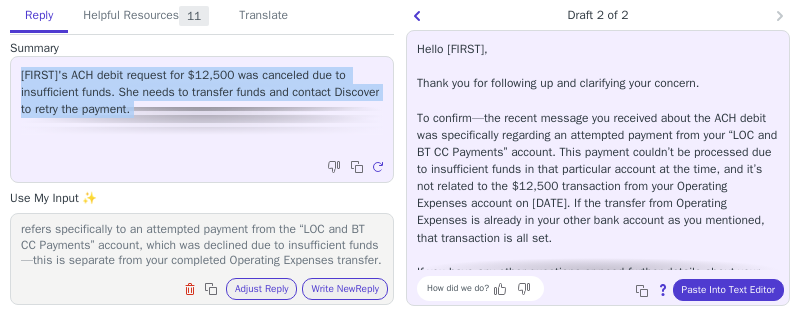 click on "Jessica's ACH debit request for $12,500 was canceled due to insufficient funds. She needs to transfer funds and contact Discover to retry the payment." at bounding box center (202, 92) 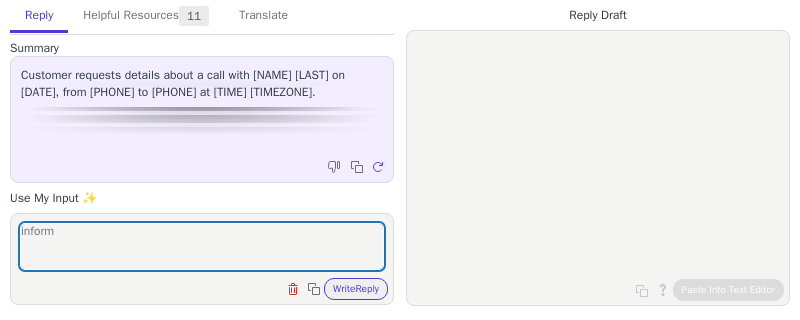 scroll, scrollTop: 0, scrollLeft: 0, axis: both 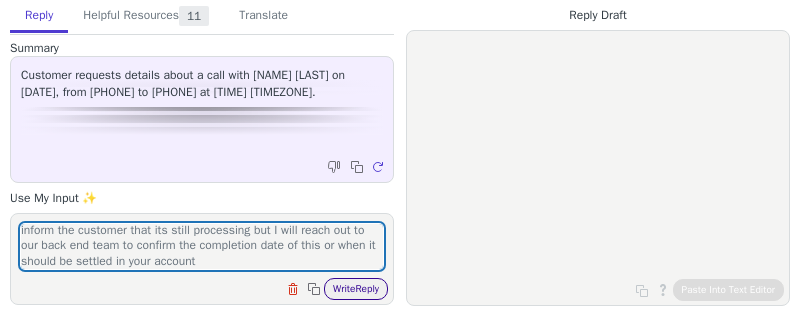 type on "inform the customer that its still processing but I will reach out to our back end team to confirm the completion date of this or when it should be settled in your account" 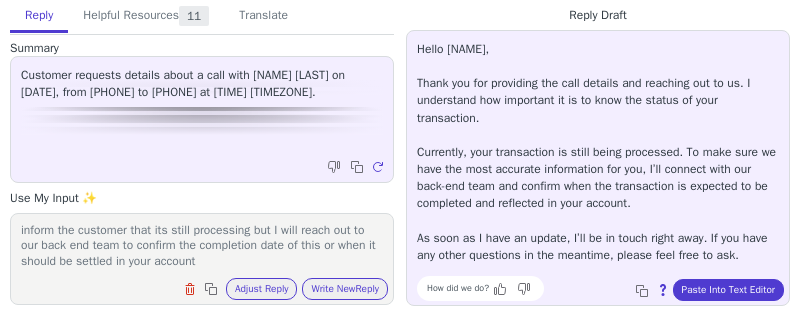 scroll, scrollTop: 10, scrollLeft: 0, axis: vertical 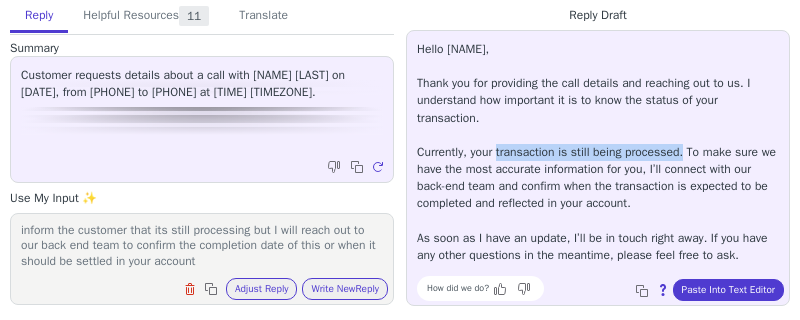 drag, startPoint x: 504, startPoint y: 143, endPoint x: 703, endPoint y: 140, distance: 199.02261 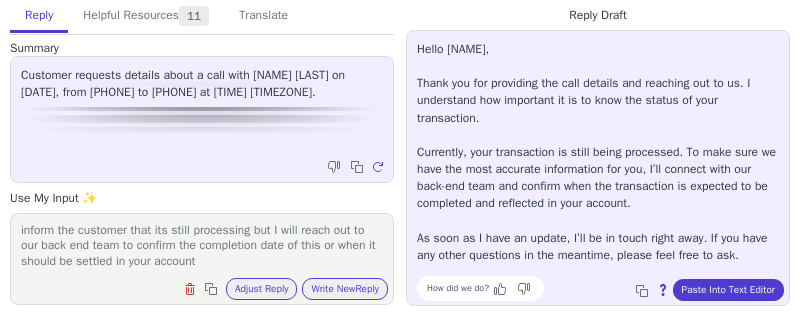 drag, startPoint x: 108, startPoint y: 128, endPoint x: 92, endPoint y: 108, distance: 25.612497 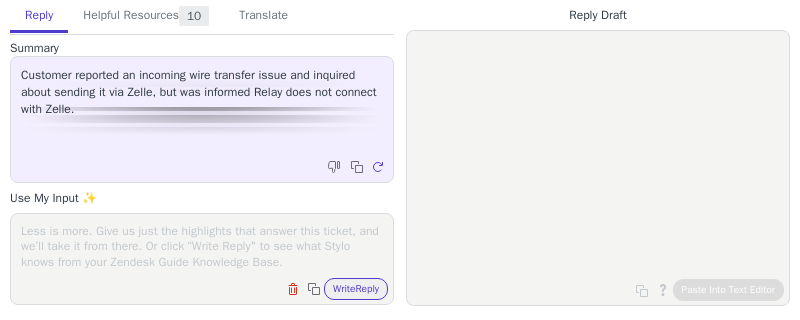 scroll, scrollTop: 0, scrollLeft: 0, axis: both 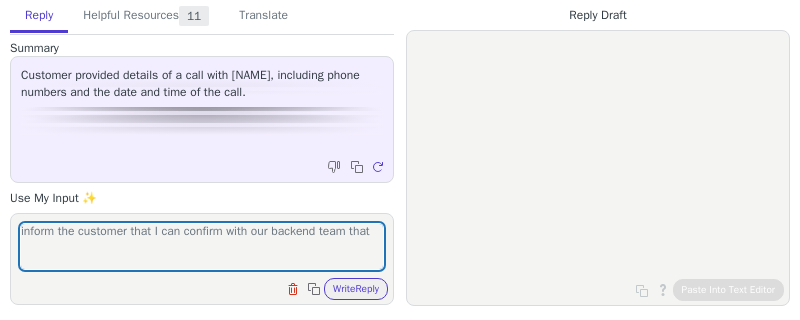 click on "inform the customer that I can confirm with our backend team that" at bounding box center (202, 246) 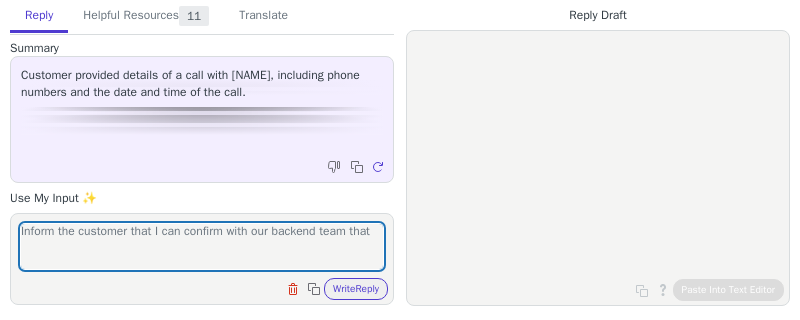 click on "Inform the customer that I can confirm with our backend team that" at bounding box center [202, 246] 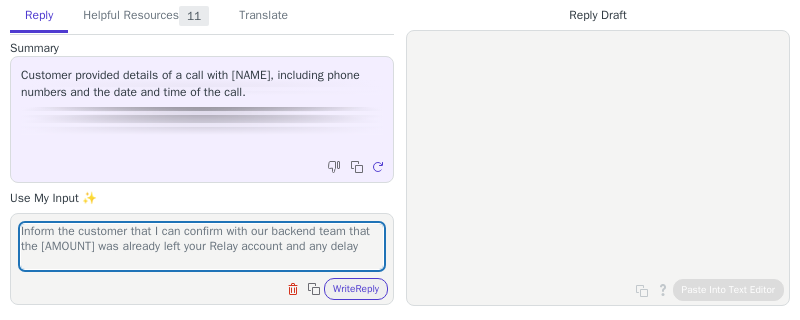 scroll, scrollTop: 1, scrollLeft: 0, axis: vertical 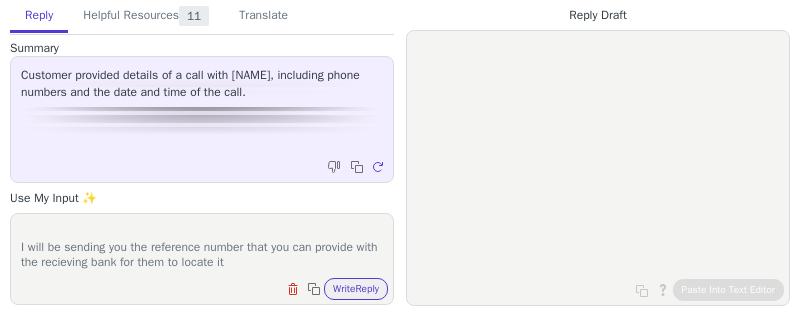 drag, startPoint x: 101, startPoint y: 260, endPoint x: 112, endPoint y: 263, distance: 11.401754 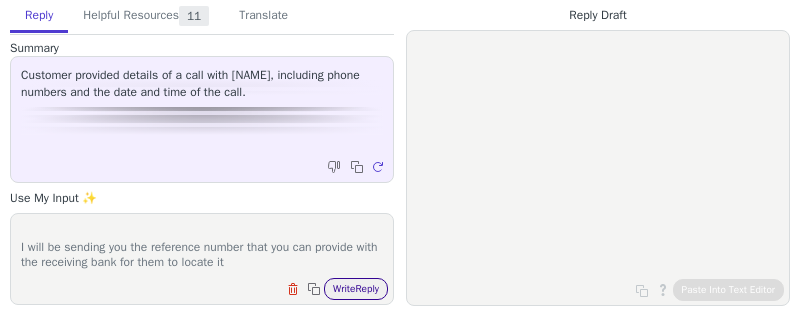 type on "Inform the customer that I can confirm with our backend team that the $600 was already left your Relay account and any delays would need to be investigated by the receiving bank
I will be sending you the reference number that you can provide with the receiving bank for them to locate it" 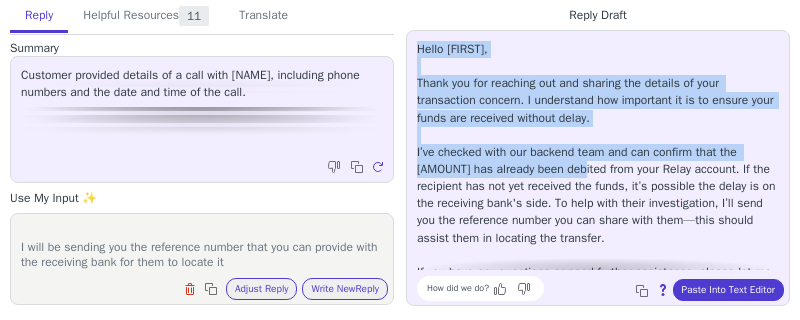 drag, startPoint x: 418, startPoint y: 47, endPoint x: 571, endPoint y: 134, distance: 176.00568 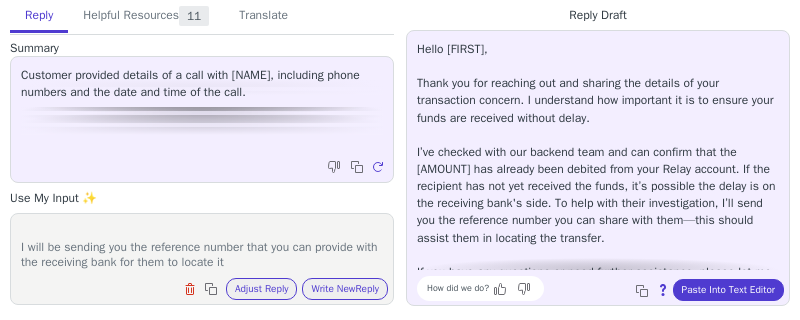 scroll, scrollTop: 28, scrollLeft: 0, axis: vertical 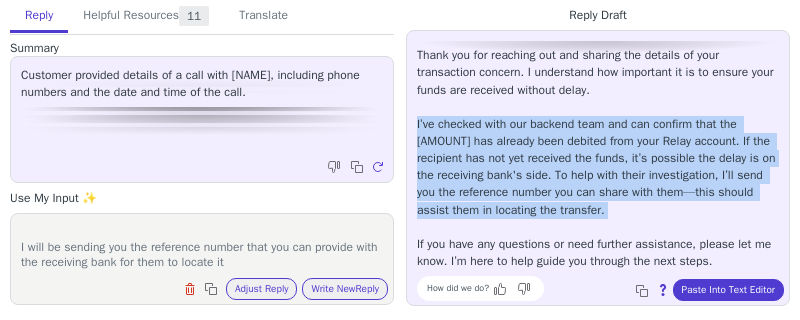 drag, startPoint x: 415, startPoint y: 120, endPoint x: 736, endPoint y: 223, distance: 337.12015 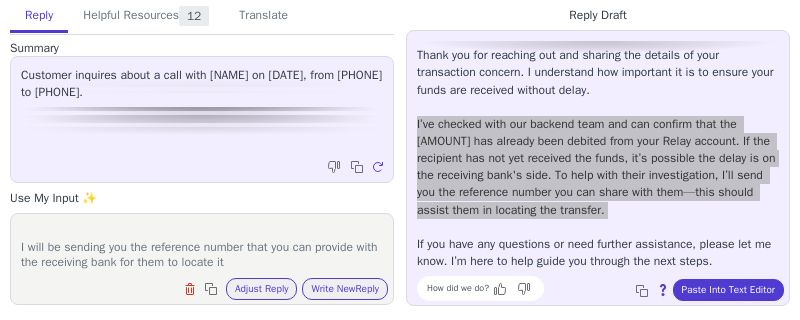 scroll, scrollTop: 33, scrollLeft: 0, axis: vertical 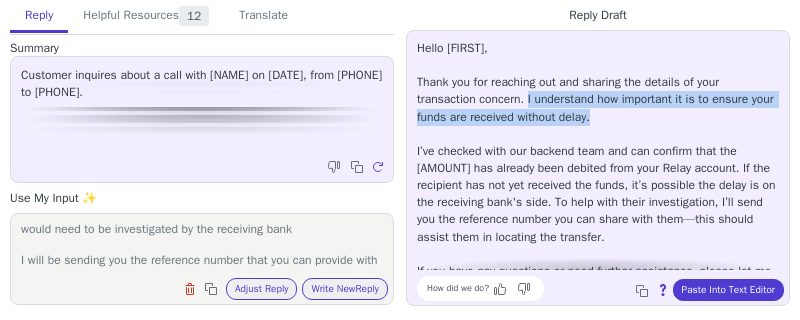 drag, startPoint x: 537, startPoint y: 101, endPoint x: 674, endPoint y: 110, distance: 137.2953 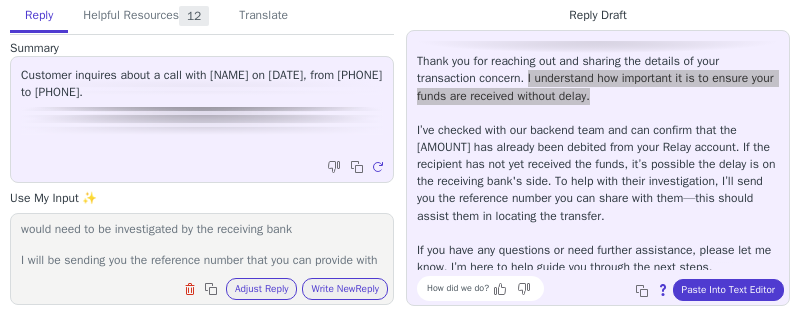 scroll, scrollTop: 28, scrollLeft: 0, axis: vertical 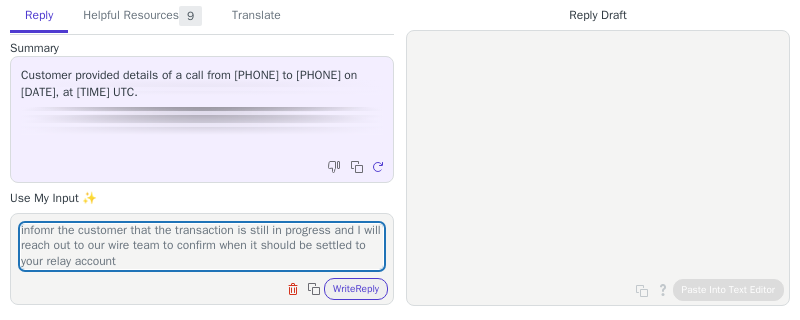 click on "infomr the customer that the transaction is still in progress and I will reach out to our wire team to confirm when it should be settled to your relay account" at bounding box center [202, 246] 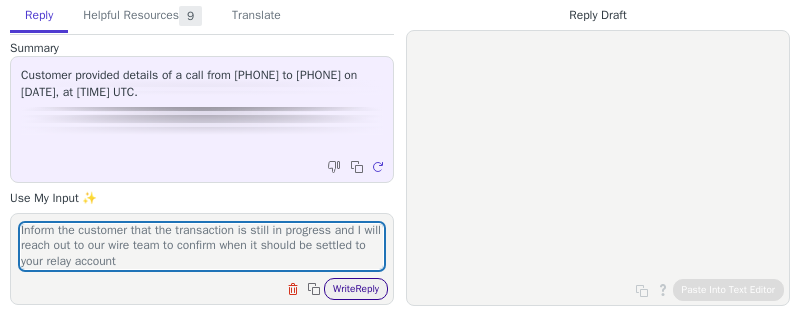 type on "Inform the customer that the transaction is still in progress and I will reach out to our wire team to confirm when it should be settled to your relay account" 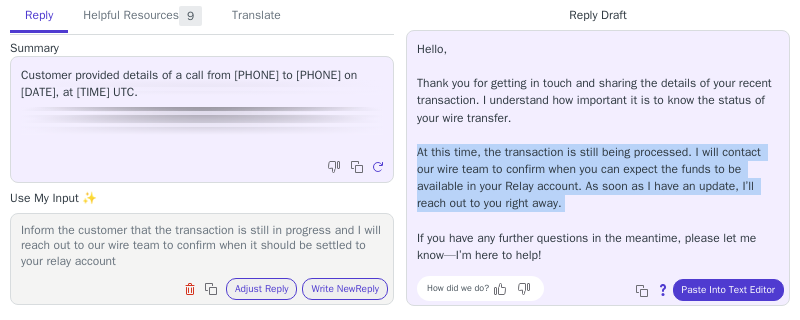 drag, startPoint x: 419, startPoint y: 151, endPoint x: 649, endPoint y: 221, distance: 240.4163 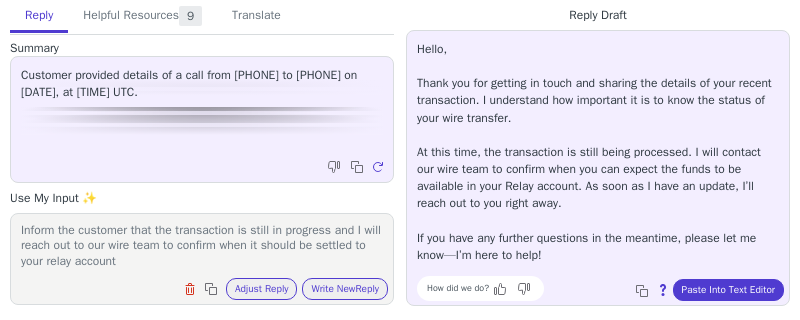 click on "Inform the customer that the transaction is still in progress and I will reach out to our wire team to confirm when it should be settled to your relay account" at bounding box center [202, 246] 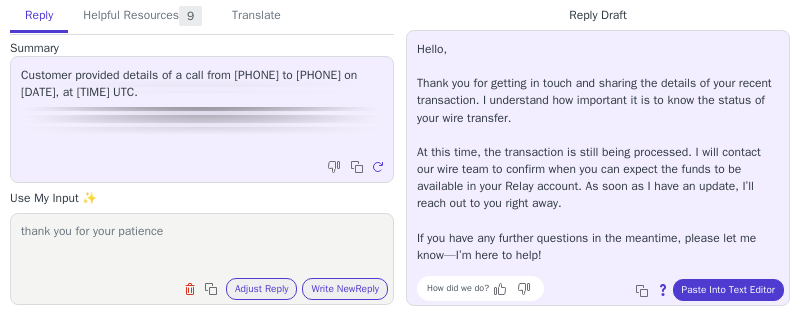 scroll, scrollTop: 1, scrollLeft: 0, axis: vertical 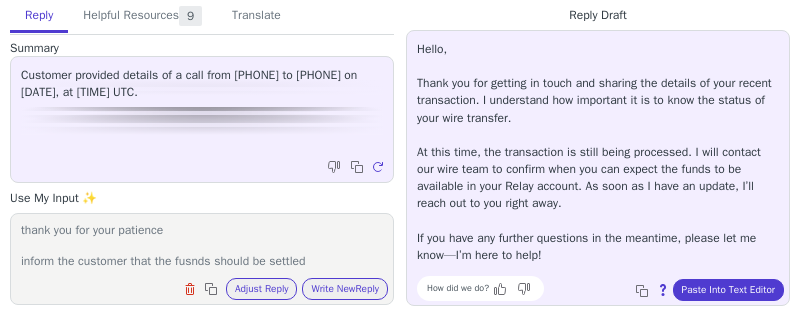 click on "thank you for your patience
inform the customer that the fusnds should be settled" at bounding box center [202, 246] 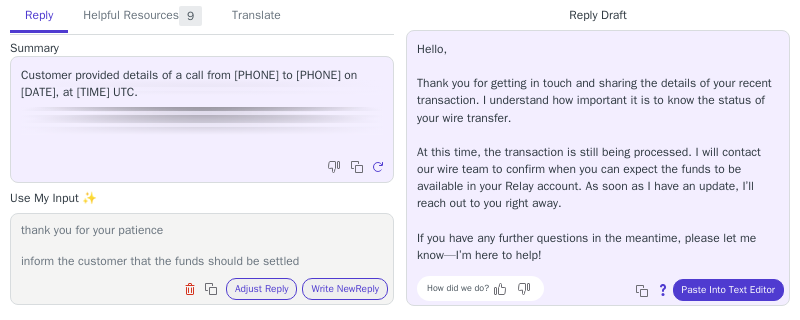 click on "thank you for your patience
inform the customer that the funds should be settled" at bounding box center (202, 246) 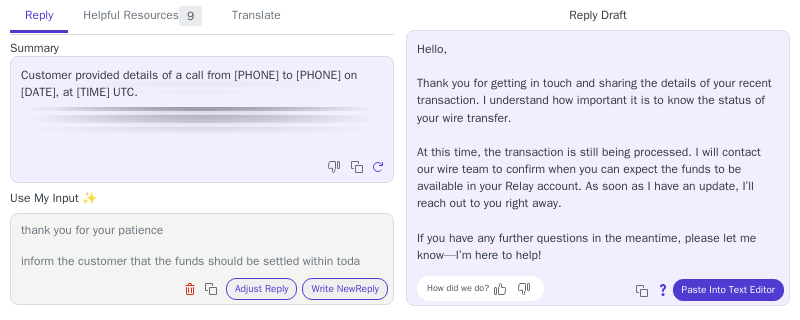 scroll, scrollTop: 16, scrollLeft: 0, axis: vertical 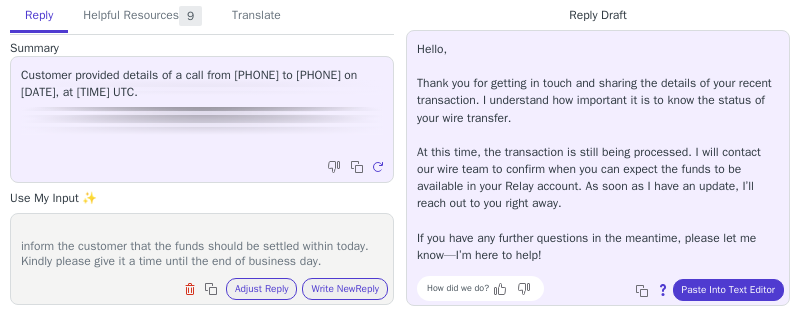 click on "thank you for your patience
inform the customer that the funds should be settled within today. Kindly please give it a time until the end of business day." at bounding box center [202, 246] 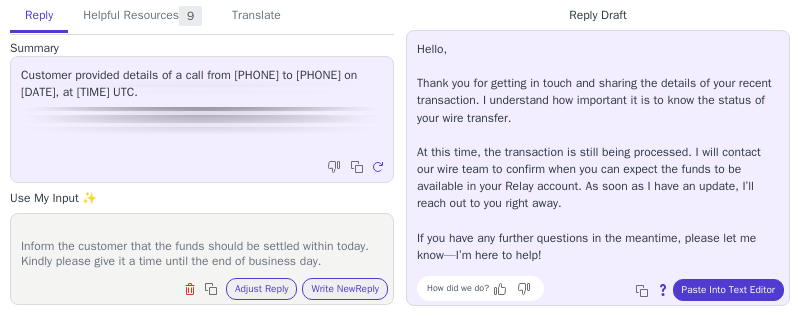 click on "thank you for your patience
Inform the customer that the funds should be settled within today. Kindly please give it a time until the end of business day." at bounding box center (202, 246) 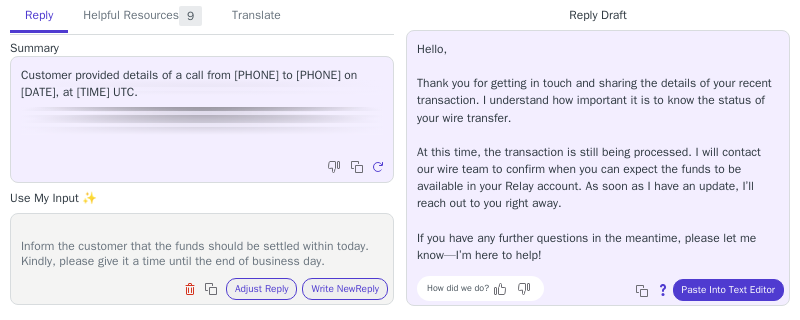 click on "thank you for your patience
Inform the customer that the funds should be settled within today. Kindly, please give it a time until the end of business day." at bounding box center [202, 246] 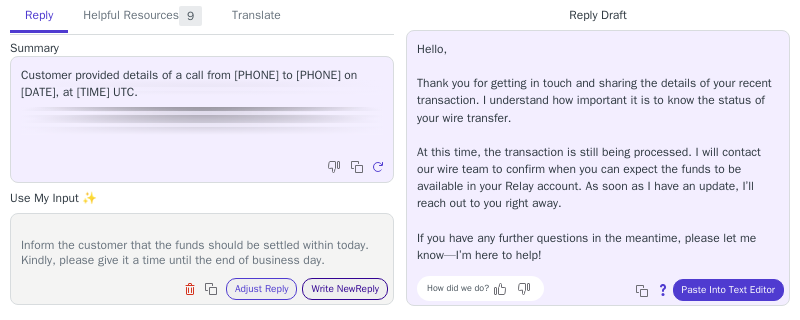 type on "thank you for your patience
Inform the customer that the funds should be settled within today. Kindly, please give it a time until the end of business day." 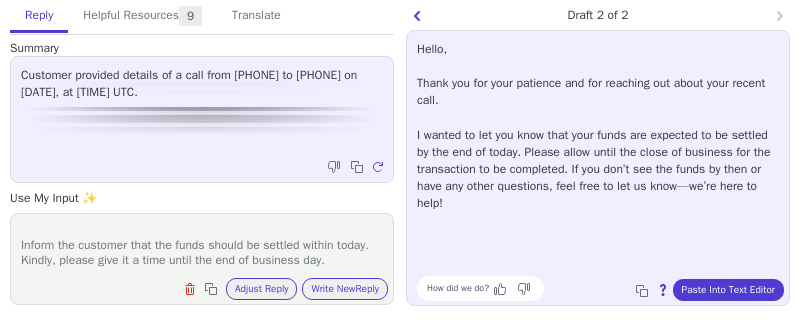 click on "Hello, Thank you for your patience and for reaching out about your recent call. I wanted to let you know that your funds are expected to be settled by the end of today. Please allow until the close of business for the transaction to be completed. If you don’t see the funds by then or have any other questions, feel free to let us know—we’re here to help!" at bounding box center [598, 126] 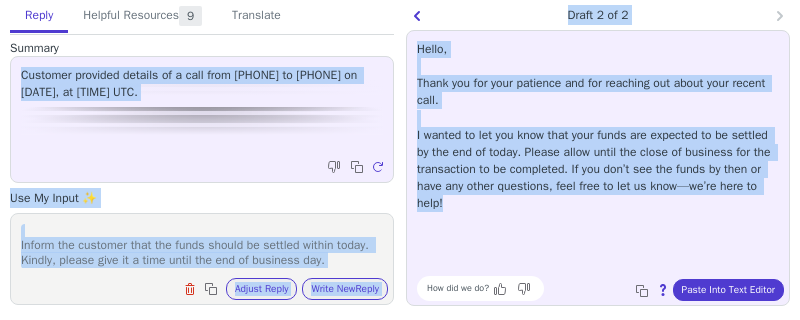 drag, startPoint x: 595, startPoint y: 201, endPoint x: 393, endPoint y: 54, distance: 249.82594 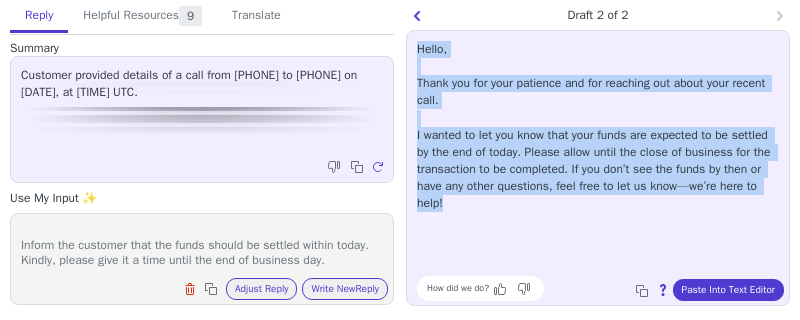 drag, startPoint x: 420, startPoint y: 48, endPoint x: 633, endPoint y: 230, distance: 280.16602 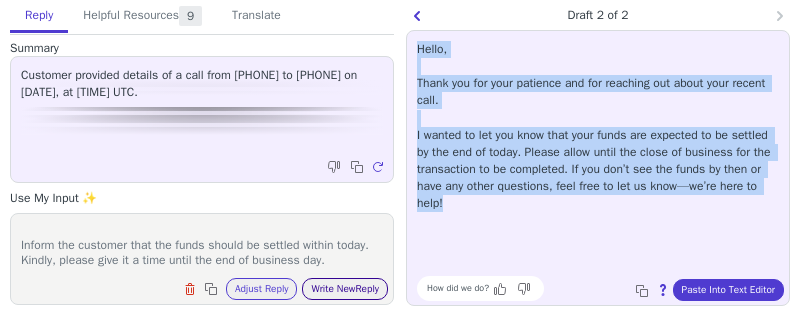 copy on "Hello, Thank you for your patience and for reaching out about your recent call. I wanted to let you know that your funds are expected to be settled by the end of today. Please allow until the close of business for the transaction to be completed. If you don’t see the funds by then or have any other questions, feel free to let us know—we’re here to help!" 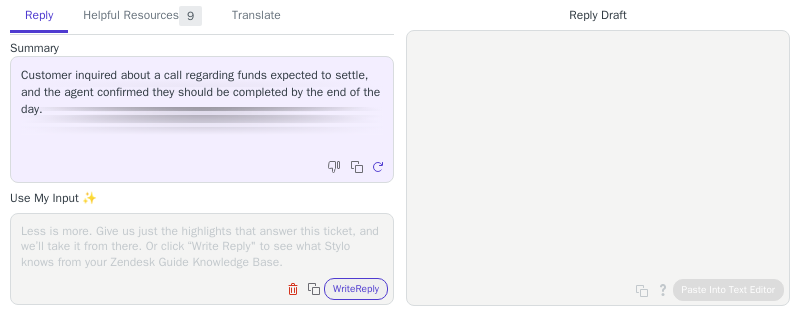 scroll, scrollTop: 0, scrollLeft: 0, axis: both 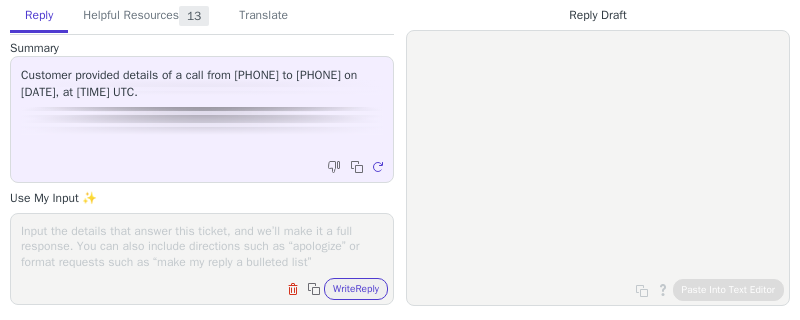 click at bounding box center [202, 246] 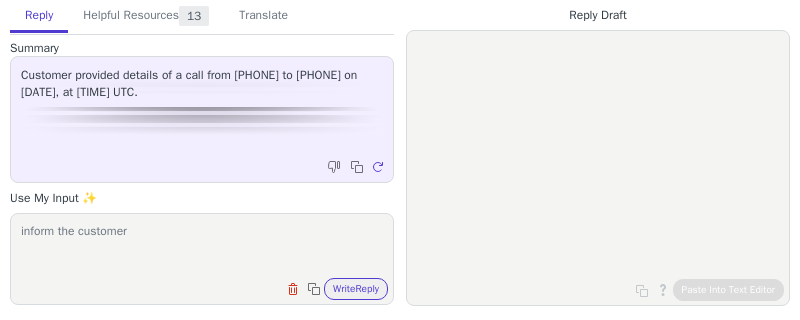 click on "inform the customer" at bounding box center (202, 246) 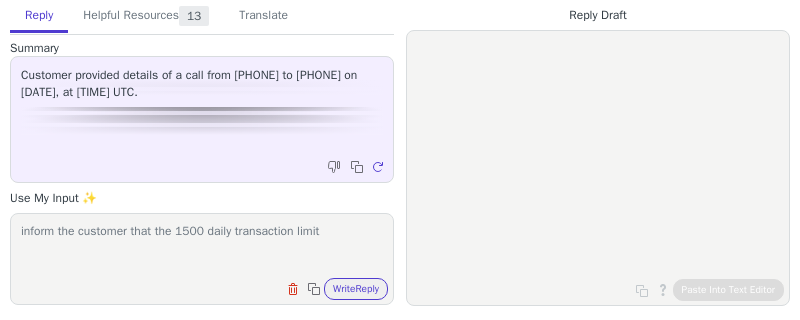 drag, startPoint x: 241, startPoint y: 235, endPoint x: 252, endPoint y: 234, distance: 11.045361 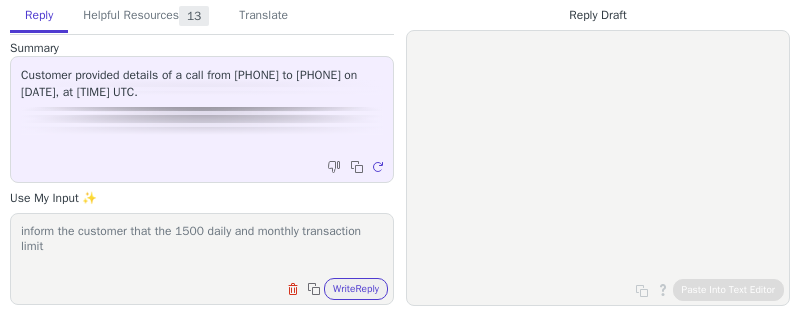 click on "inform the customer that the 1500 daily and monthly transaction limit" at bounding box center (202, 246) 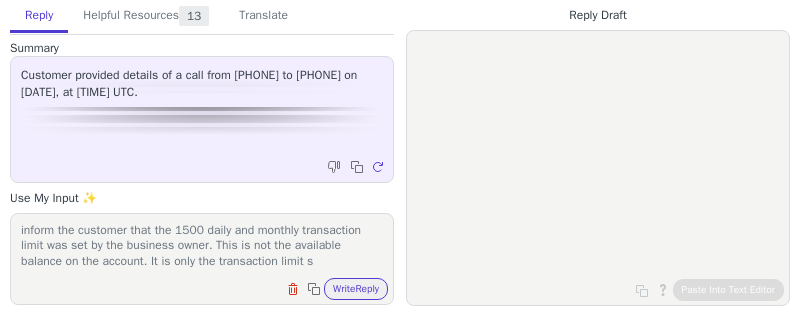 scroll, scrollTop: 16, scrollLeft: 0, axis: vertical 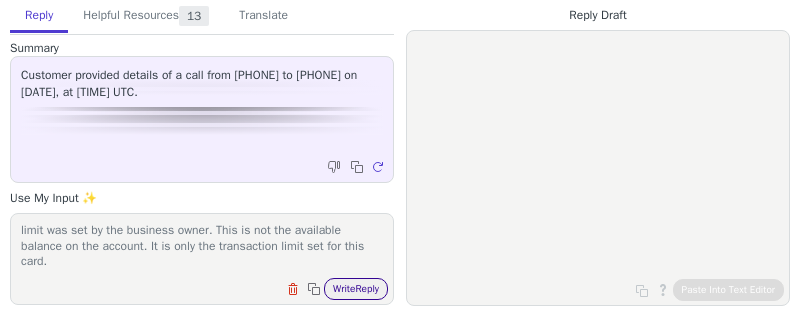 type on "inform the customer that the 1500 daily and monthly transaction limit was set by the business owner. This is not the available balance on the account. It is only the transaction limit set for this card." 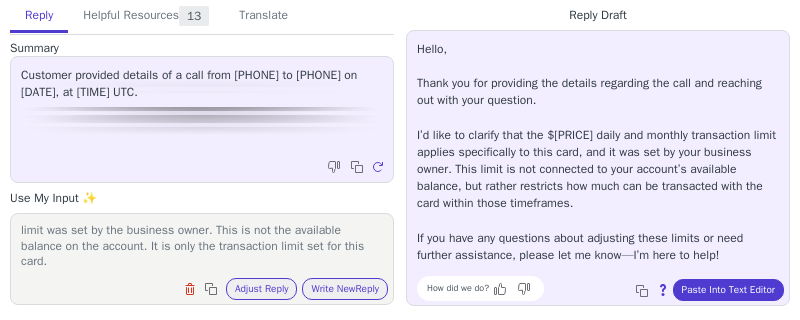 click on "Hello, Thank you for providing the details regarding the call and reaching out with your question. I’d like to clarify that the $1,500 daily and monthly transaction limit applies specifically to this card, and it was set by your business owner. This limit is not connected to your account’s available balance, but rather restricts how much can be transacted with the card within those timeframes.  If you have any questions about adjusting these limits or need further assistance, please let me know—I’m here to help! How did we do?   Copy to clipboard About this reply Paste Into Text Editor" at bounding box center (598, 168) 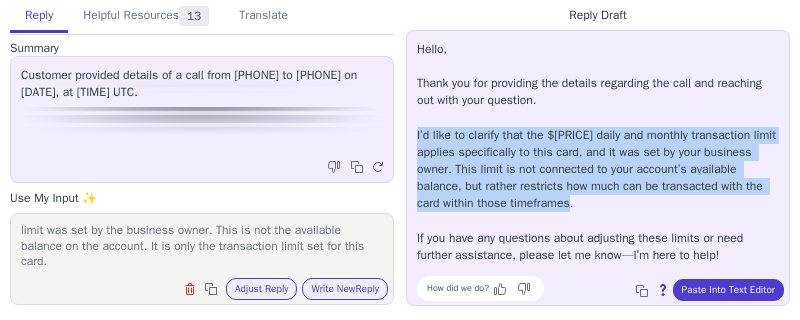 drag, startPoint x: 721, startPoint y: 183, endPoint x: 763, endPoint y: 206, distance: 47.88528 